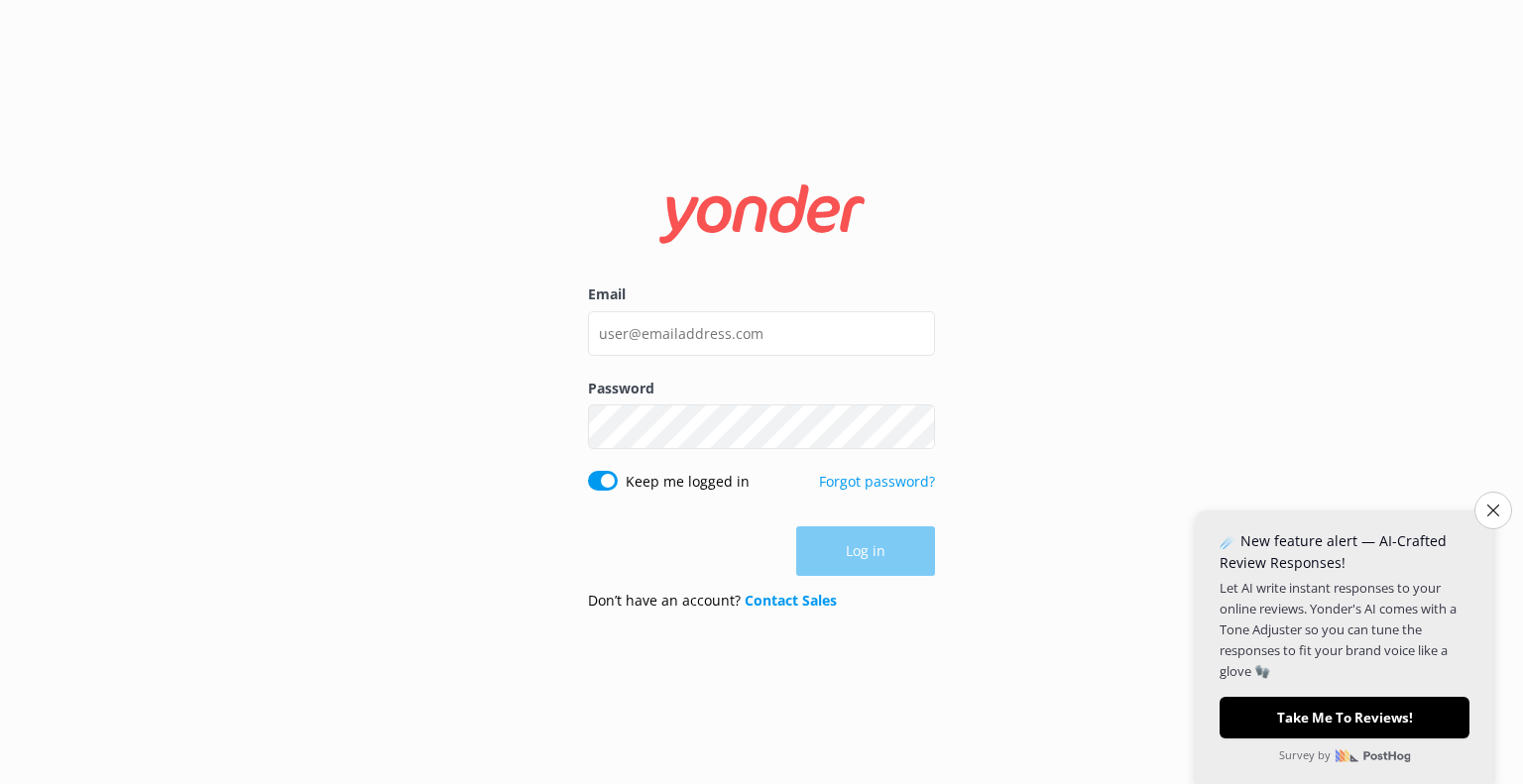 scroll, scrollTop: 0, scrollLeft: 0, axis: both 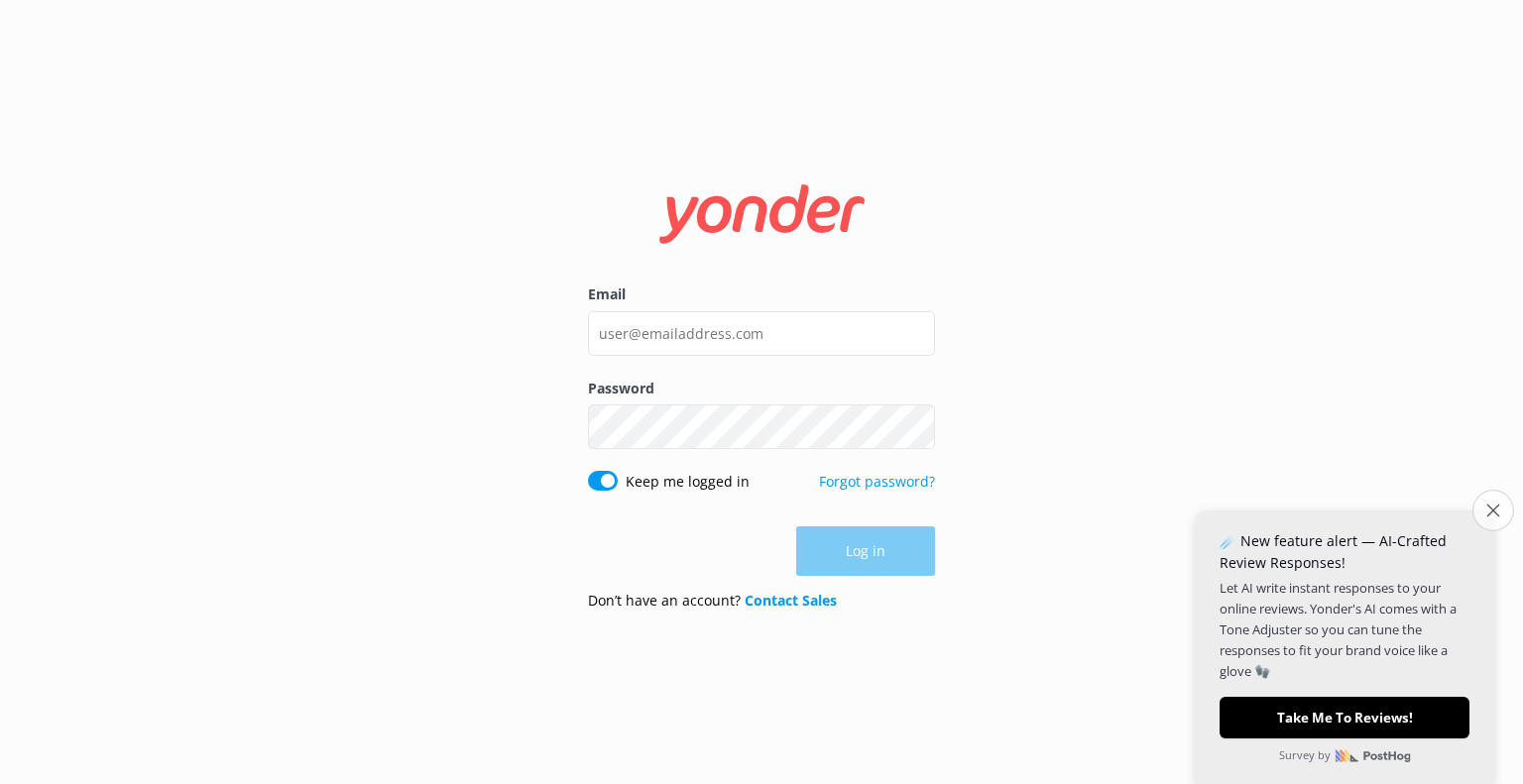 click on "Close survey" 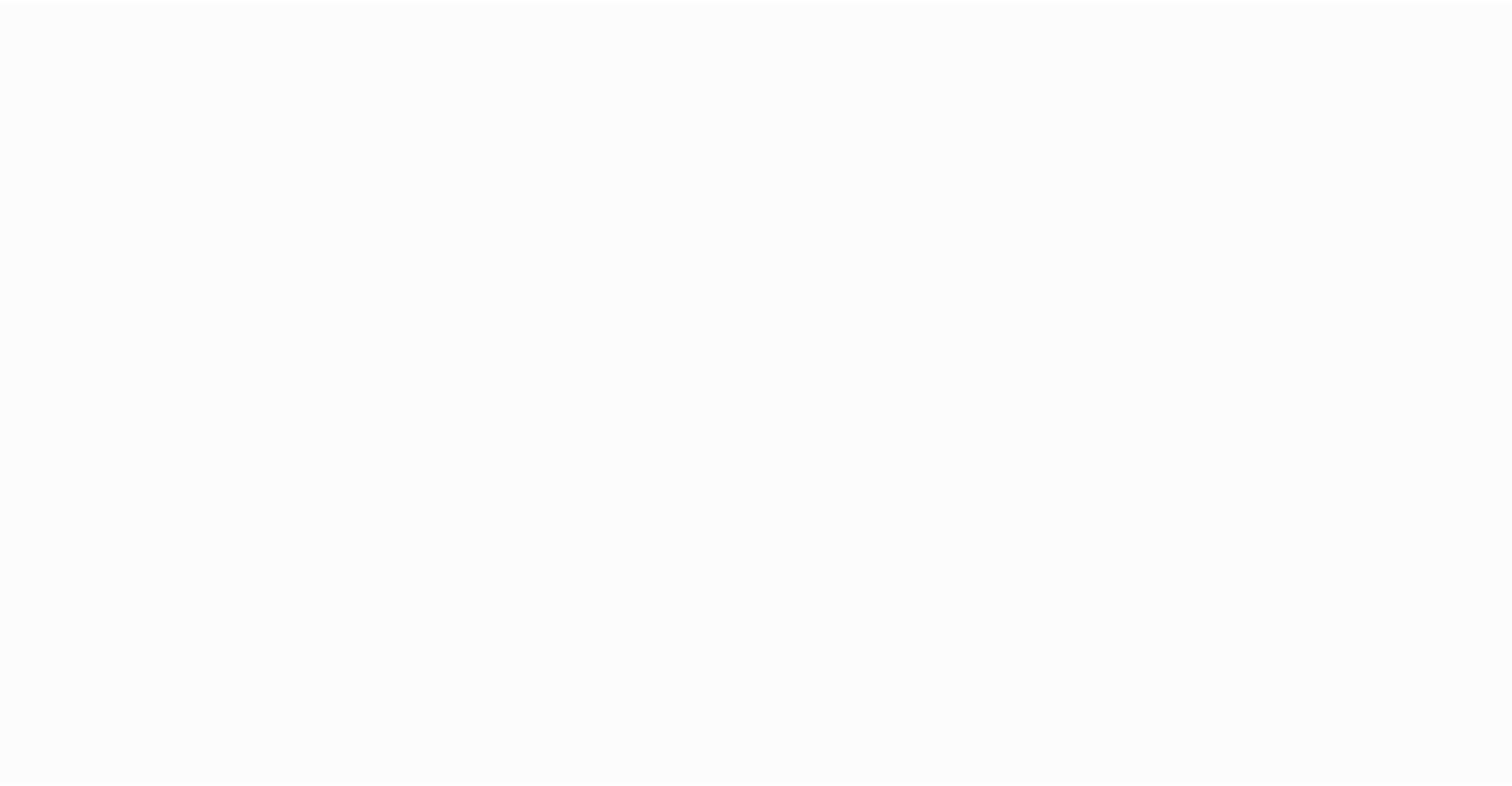 scroll, scrollTop: 0, scrollLeft: 0, axis: both 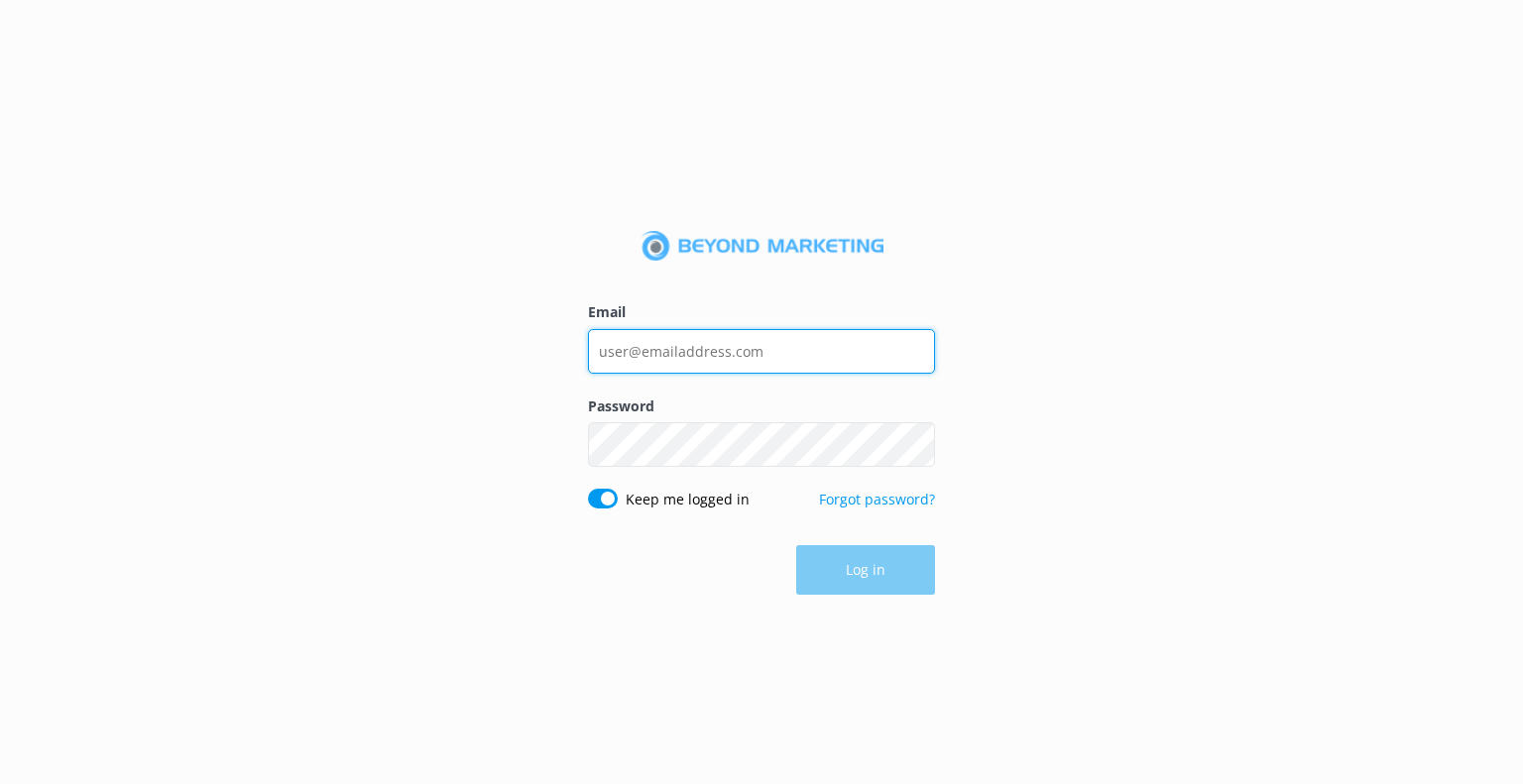 type on "info@[DOMAIN]" 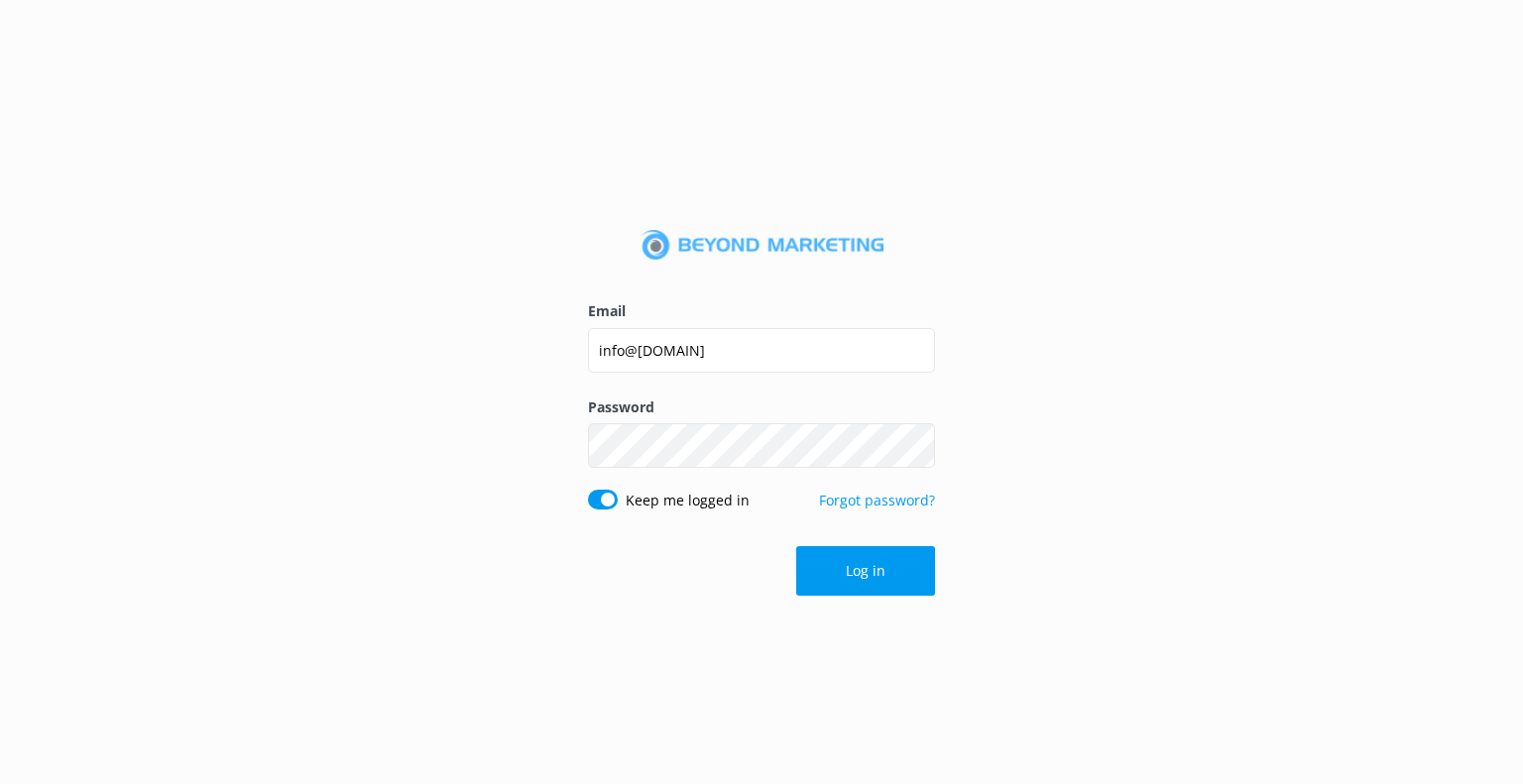 click on "Log in" at bounding box center (762, 571) 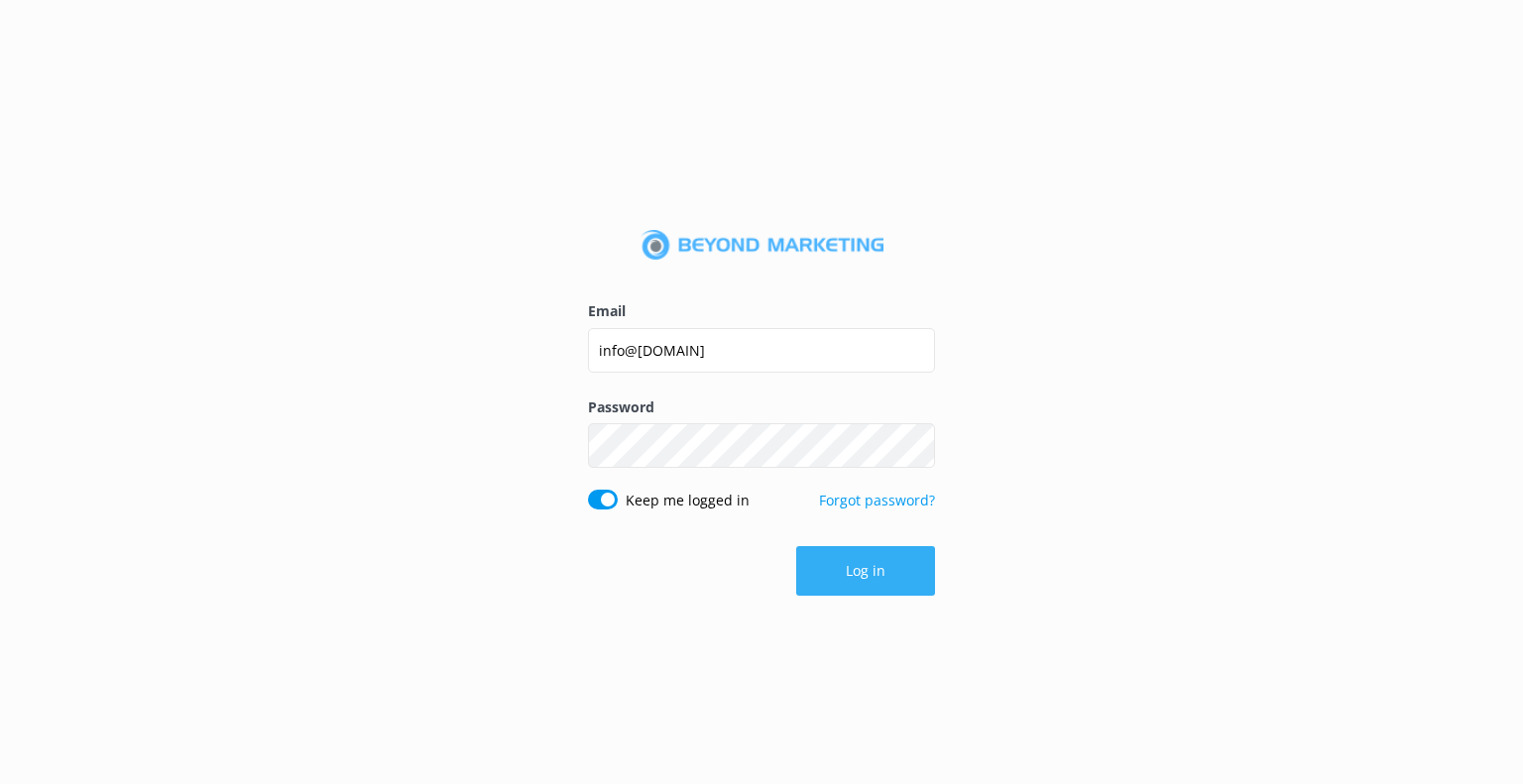 click on "Log in" at bounding box center (866, 571) 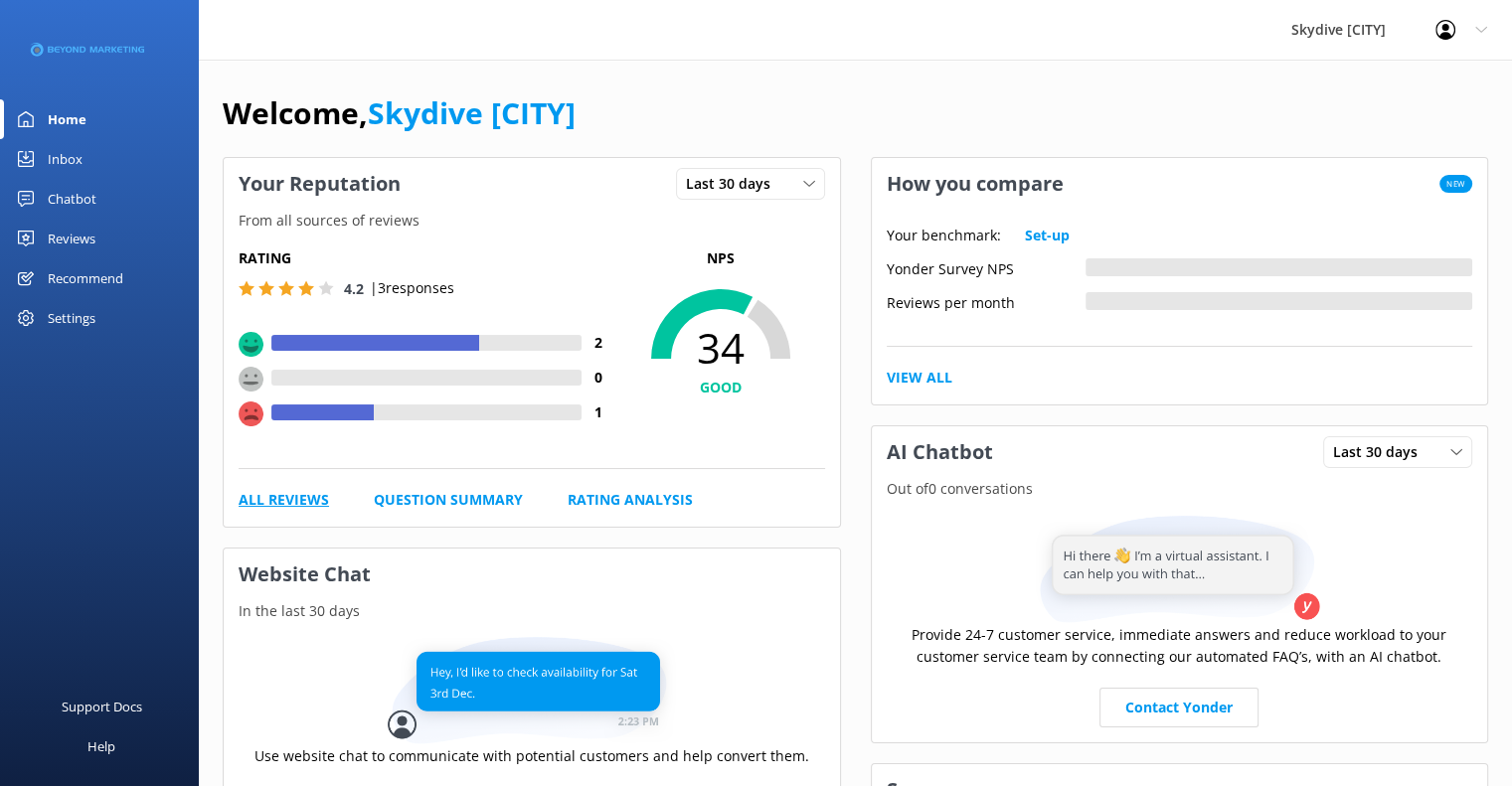 click on "All Reviews" at bounding box center [283, 500] 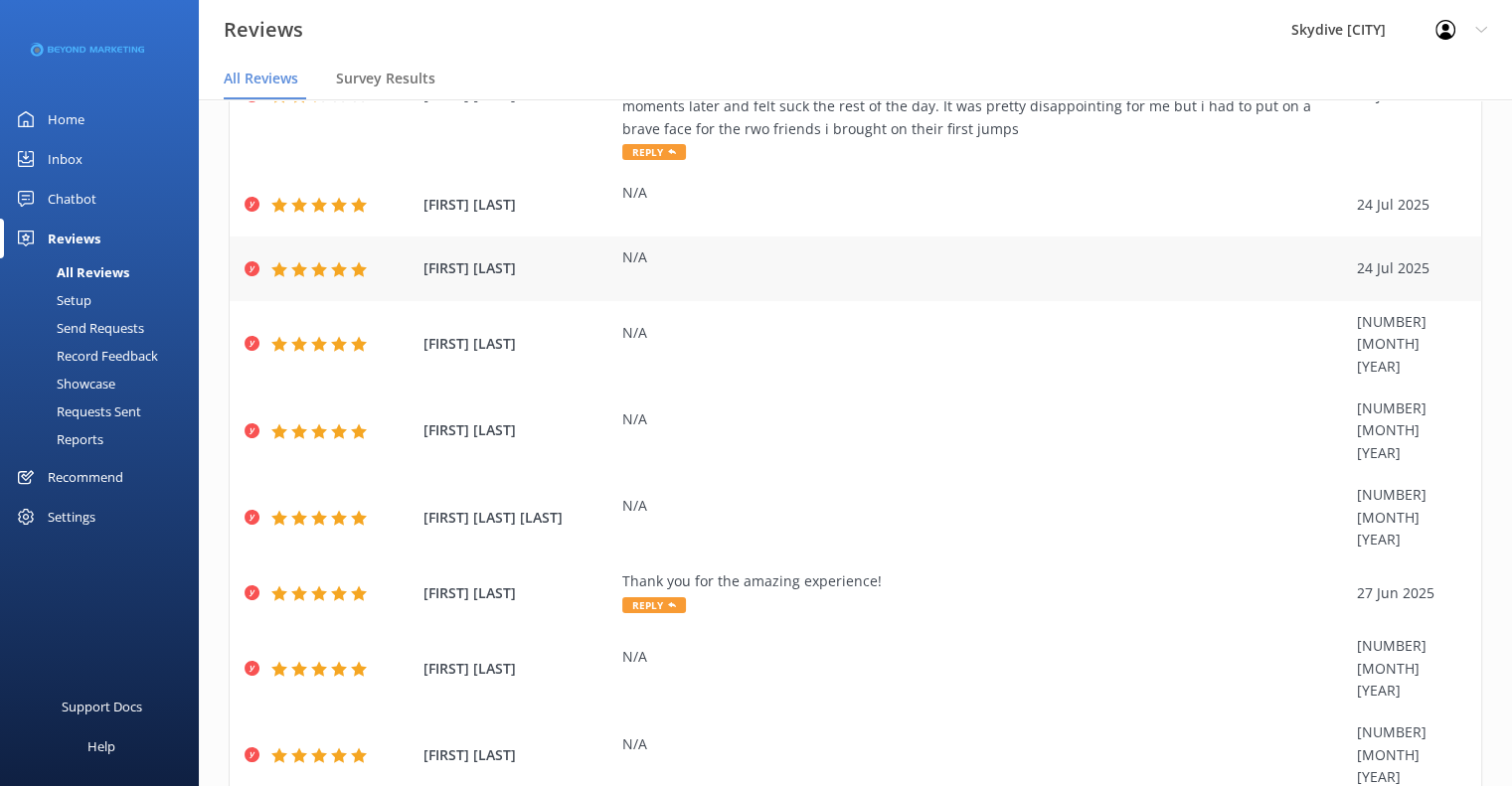 scroll, scrollTop: 233, scrollLeft: 0, axis: vertical 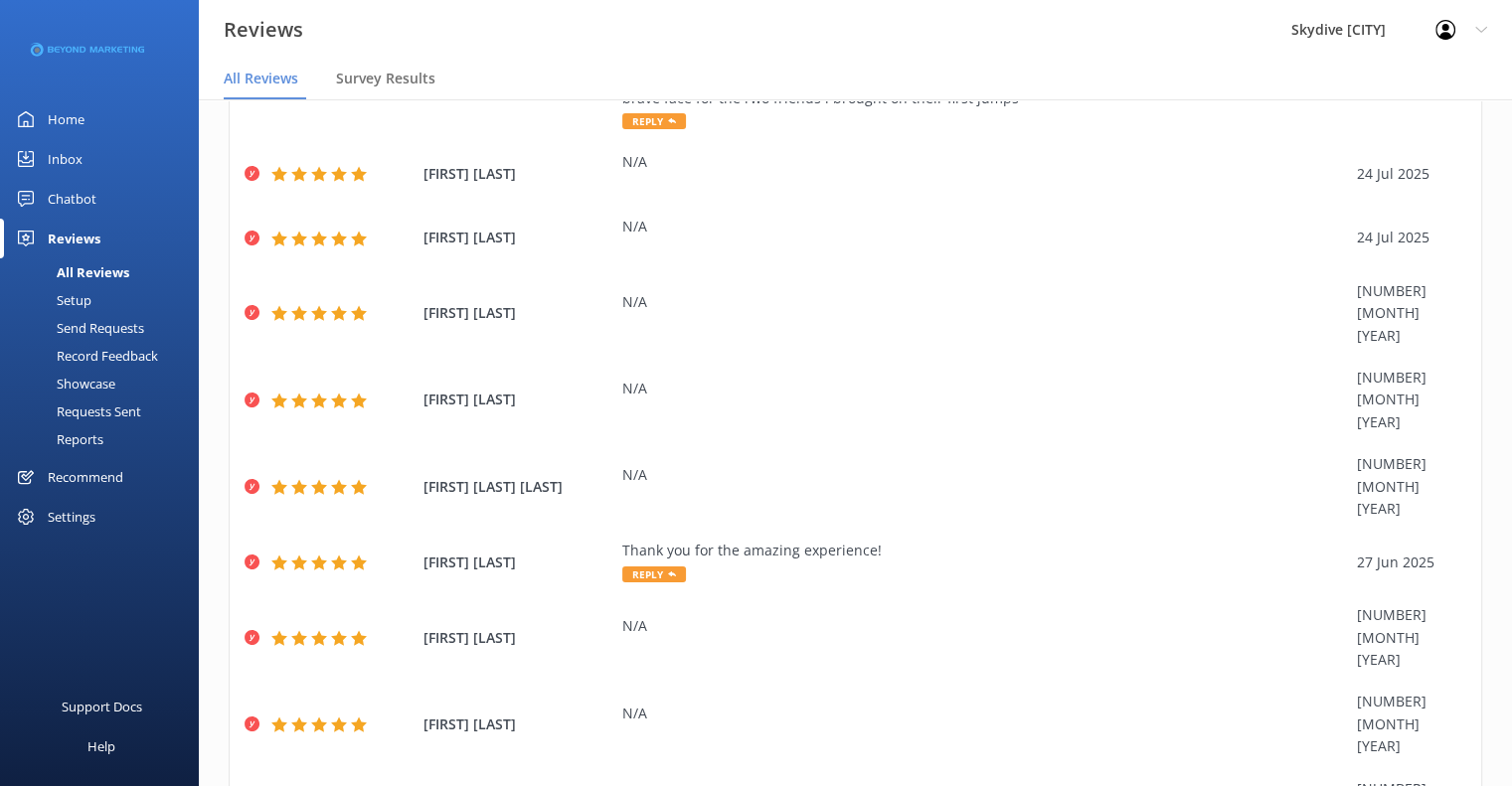 click 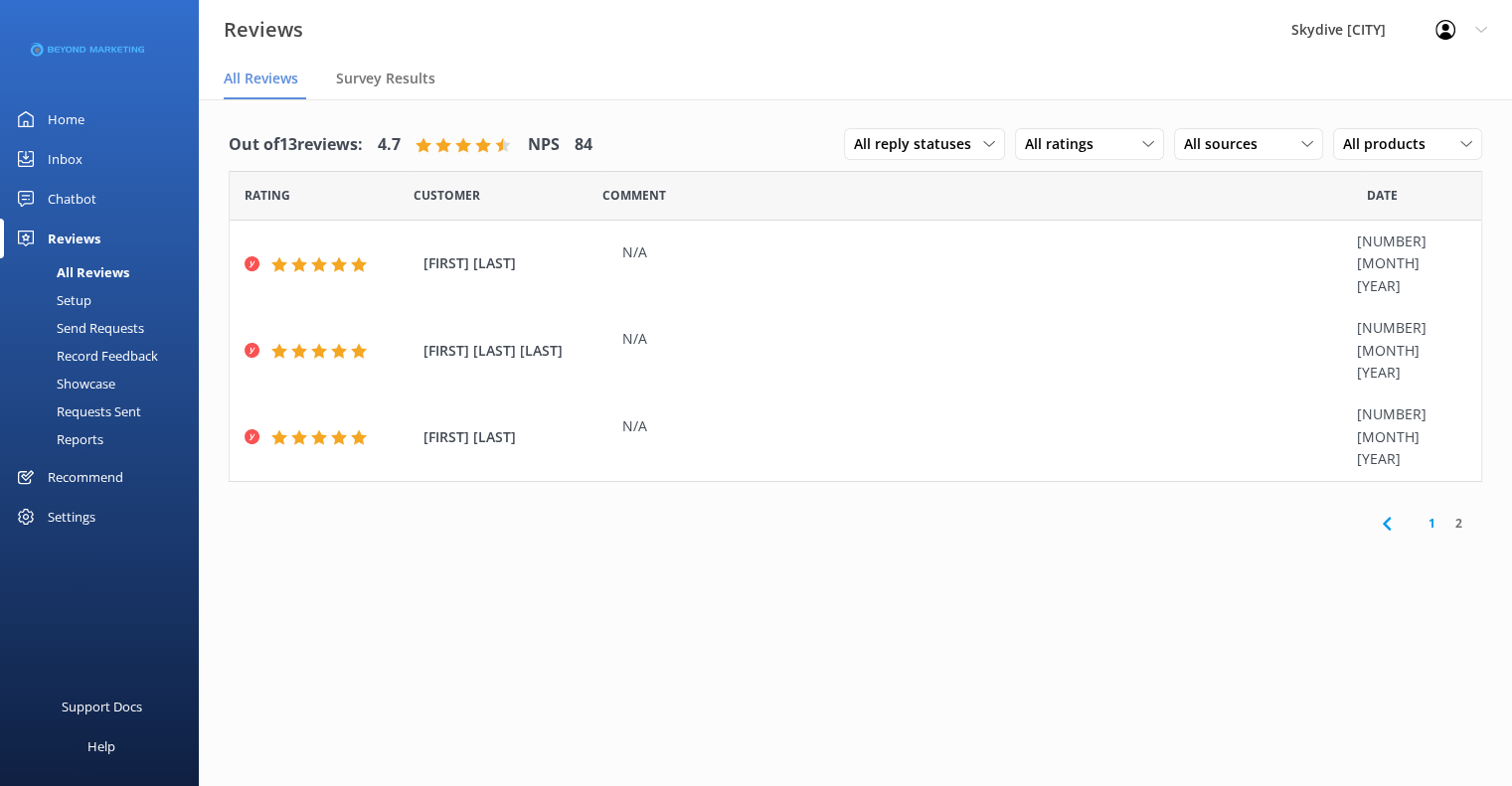 click 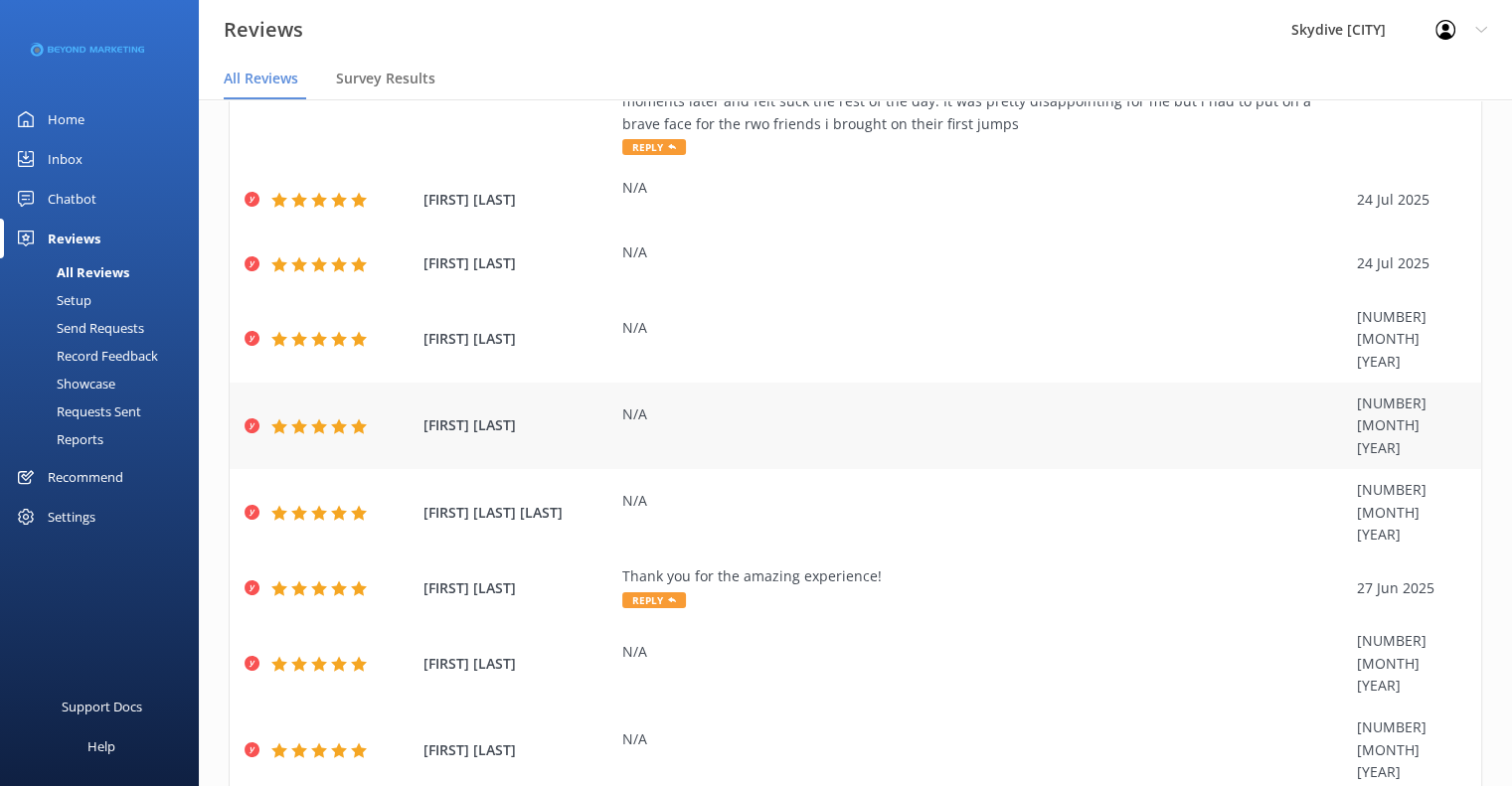 scroll, scrollTop: 233, scrollLeft: 0, axis: vertical 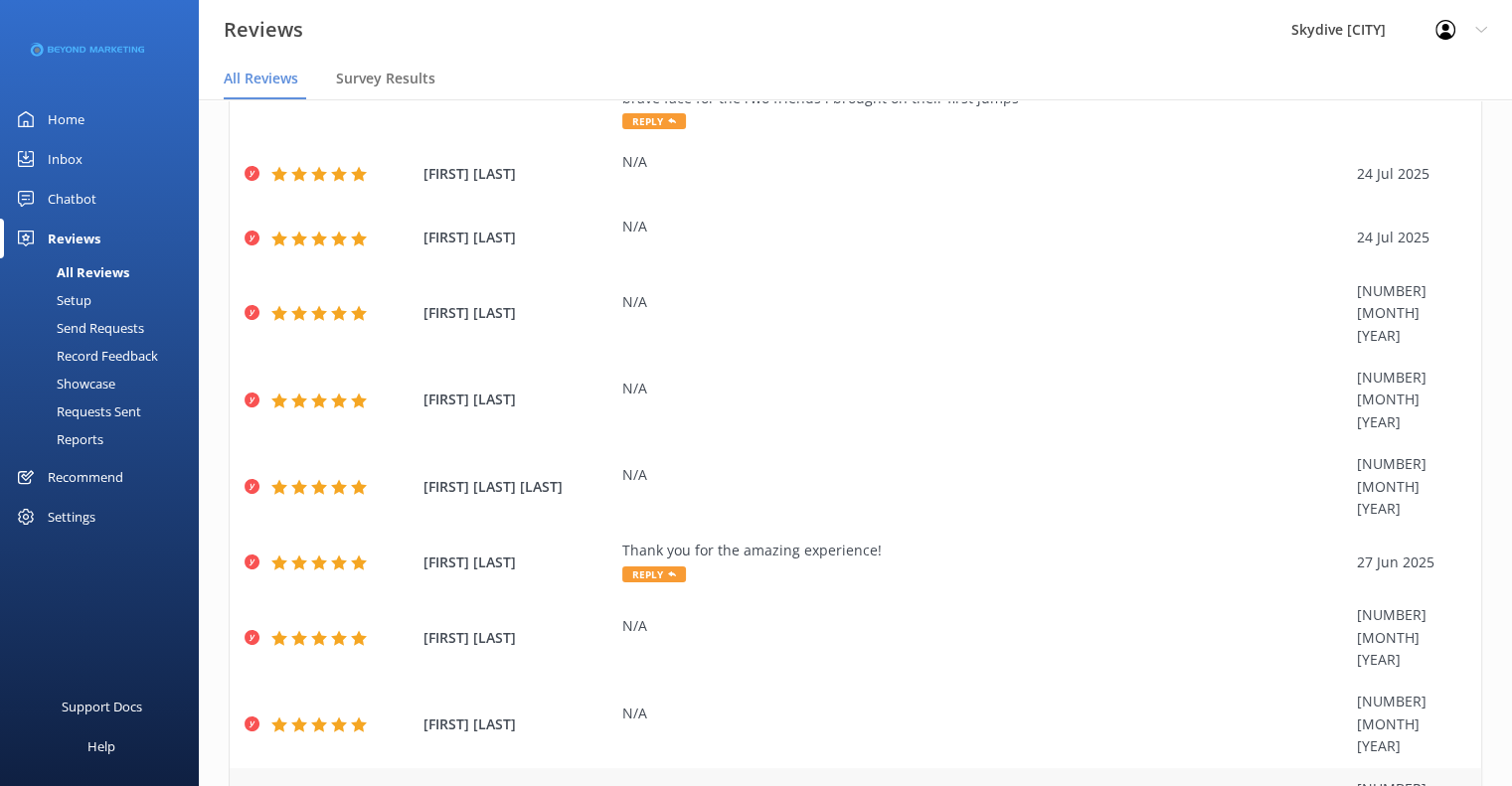 click on "N/A" at bounding box center (984, 811) 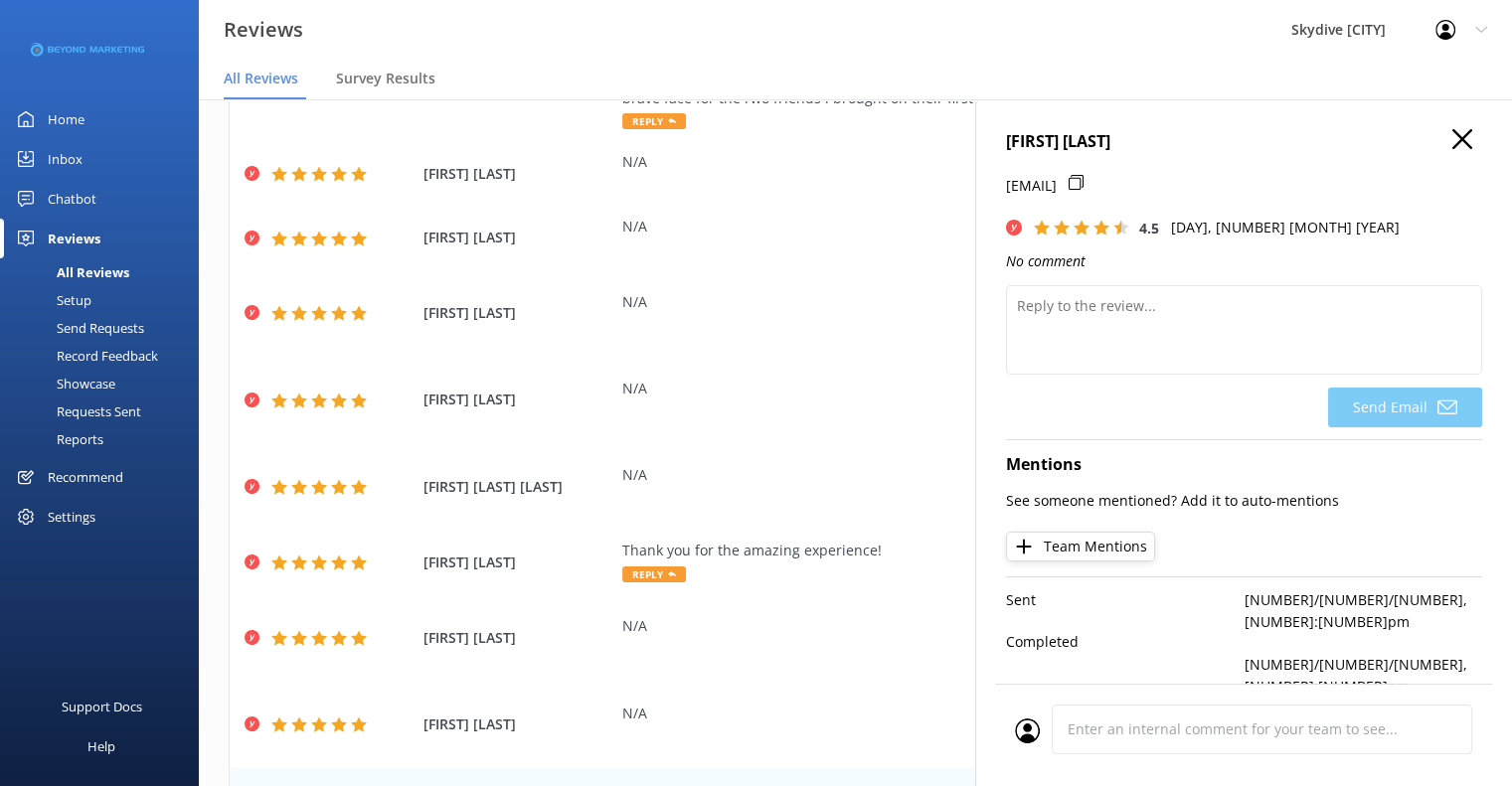 click 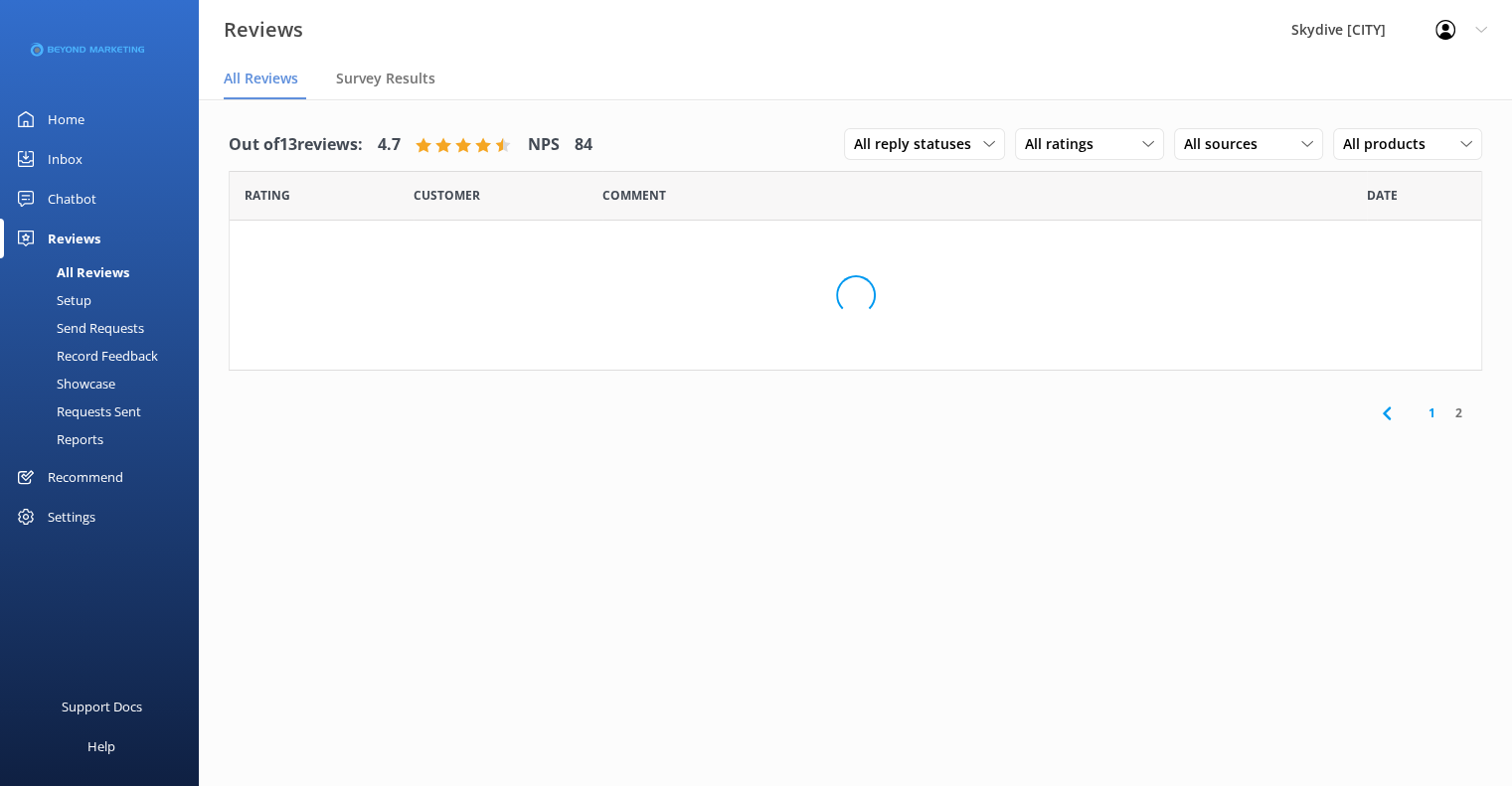 scroll, scrollTop: 0, scrollLeft: 0, axis: both 